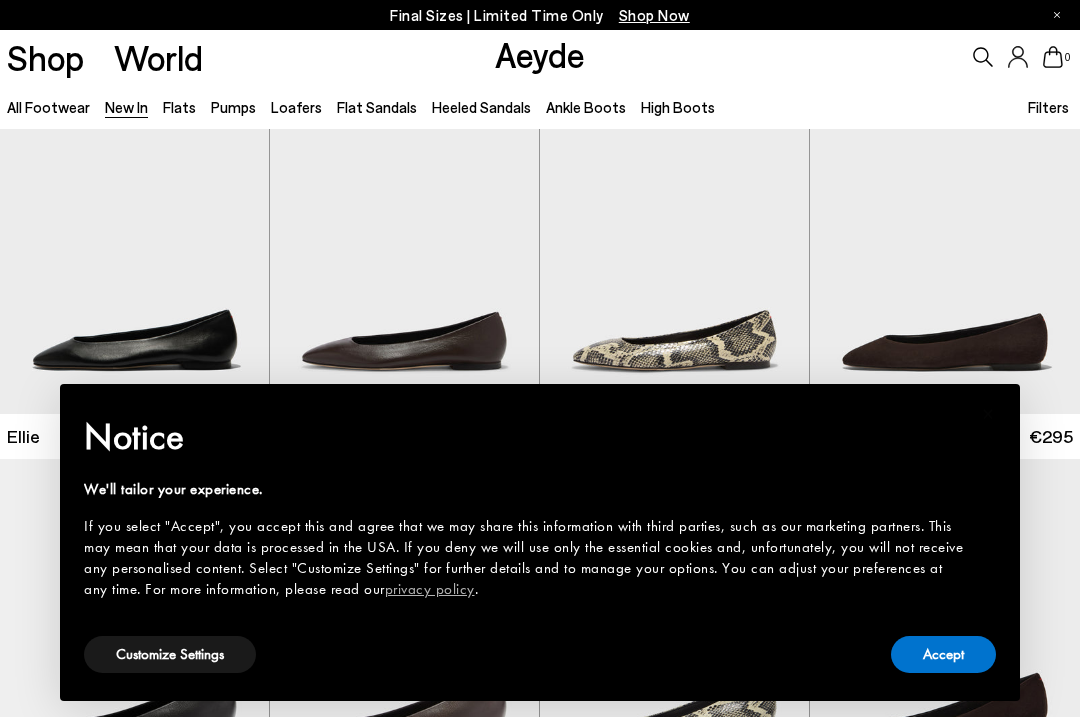 scroll, scrollTop: 0, scrollLeft: 0, axis: both 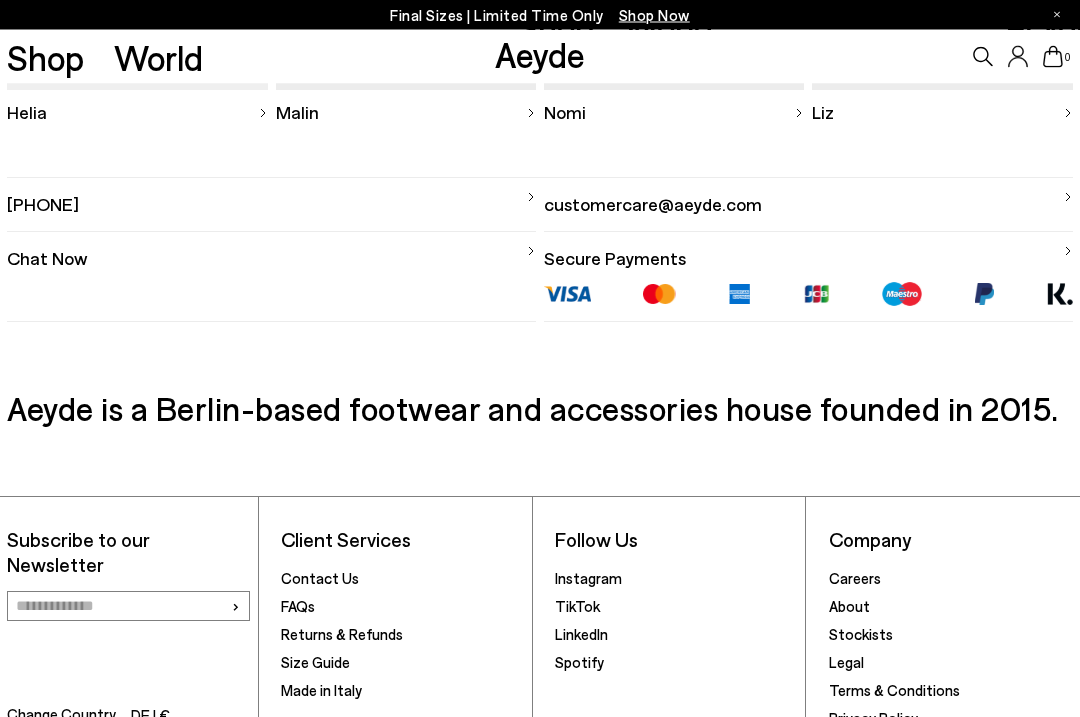 click on "Secure Payments" at bounding box center (808, 252) 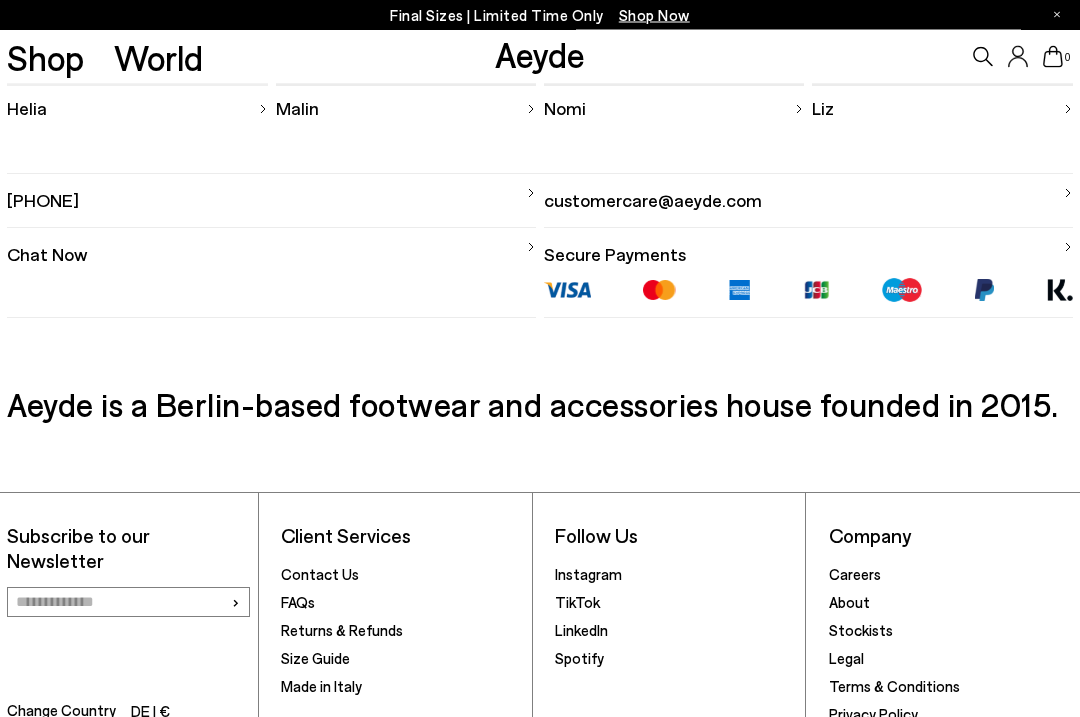 scroll, scrollTop: 605, scrollLeft: 0, axis: vertical 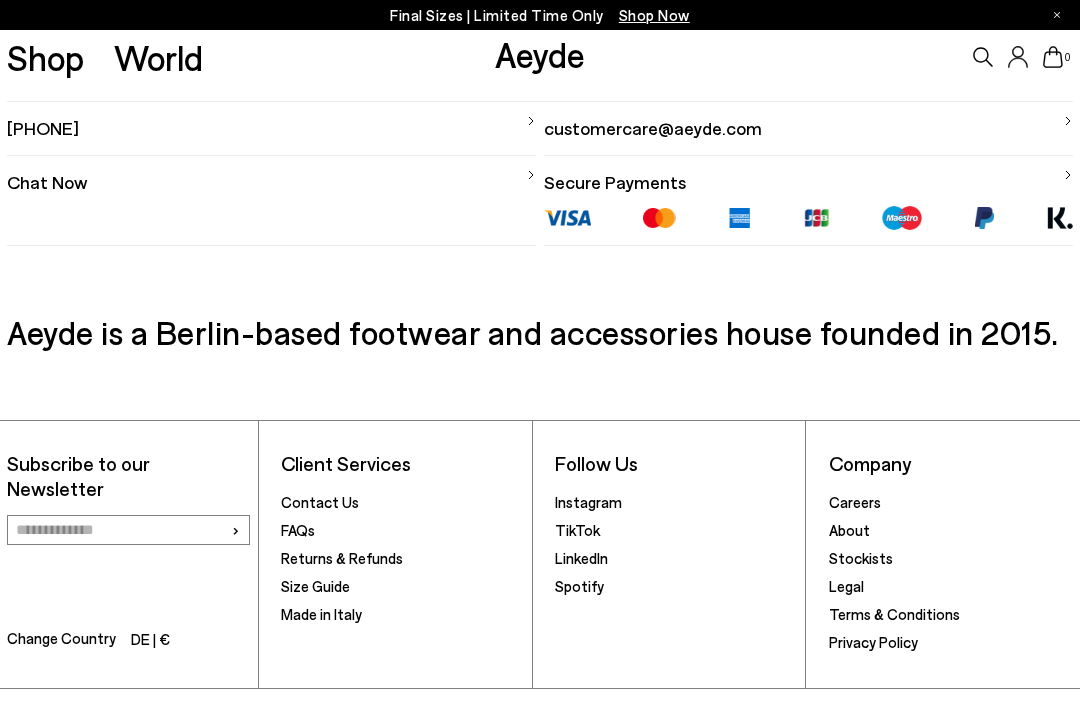 click on "LinkedIn" at bounding box center [676, 560] 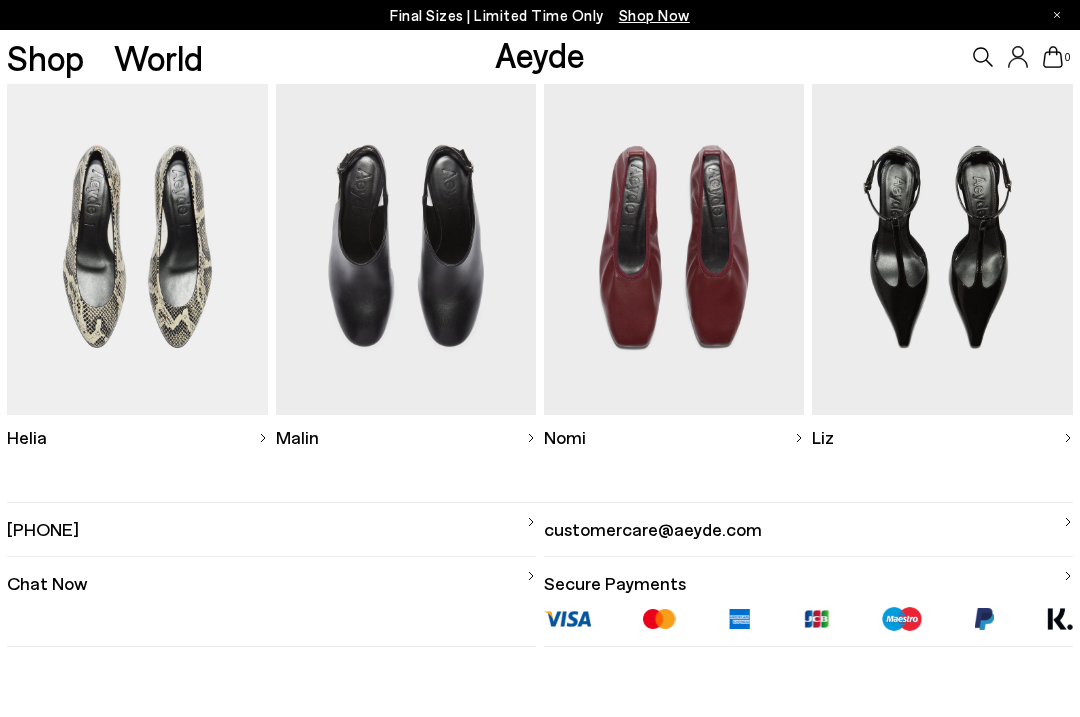 scroll, scrollTop: 0, scrollLeft: 0, axis: both 